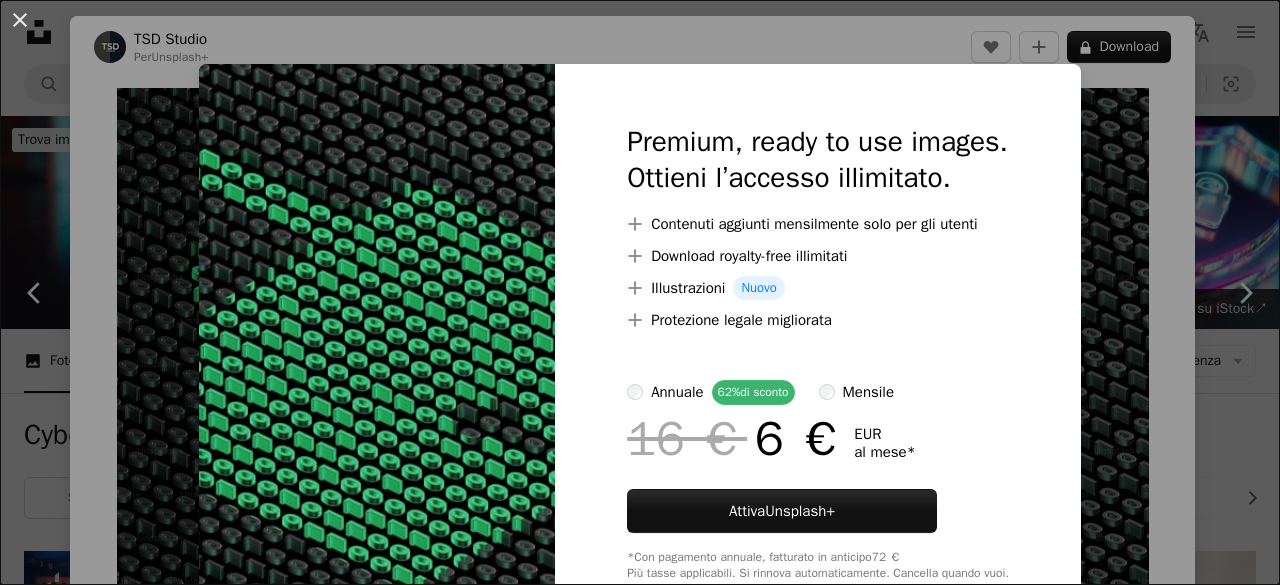 scroll, scrollTop: 2600, scrollLeft: 0, axis: vertical 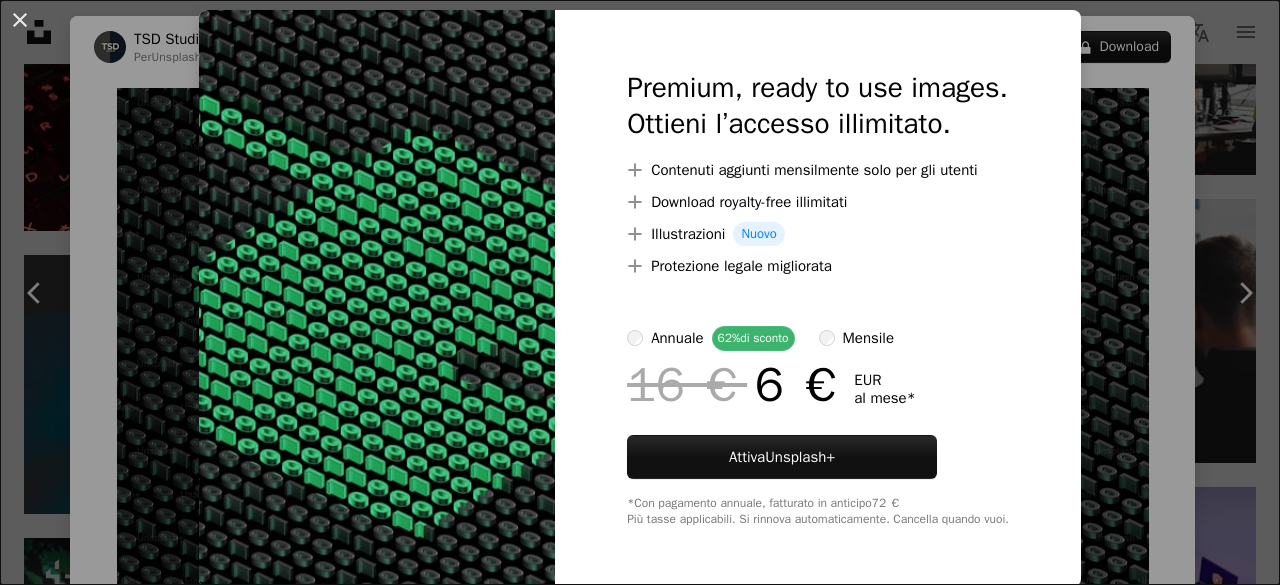 click on "An X shape Premium, ready to use images. Ottieni l’accesso illimitato. A plus sign Contenuti aggiunti mensilmente solo per gli utenti A plus sign Download royalty-free illimitati A plus sign Illustrazioni  Nuovo A plus sign Protezione legale migliorata annuale 62%  di sconto mensile 16 €   6 € EUR al mese * Attiva  Unsplash+ *Con pagamento annuale, fatturato in anticipo  72 € Più tasse applicabili. Si rinnova automaticamente. Cancella quando vuoi." at bounding box center (640, 292) 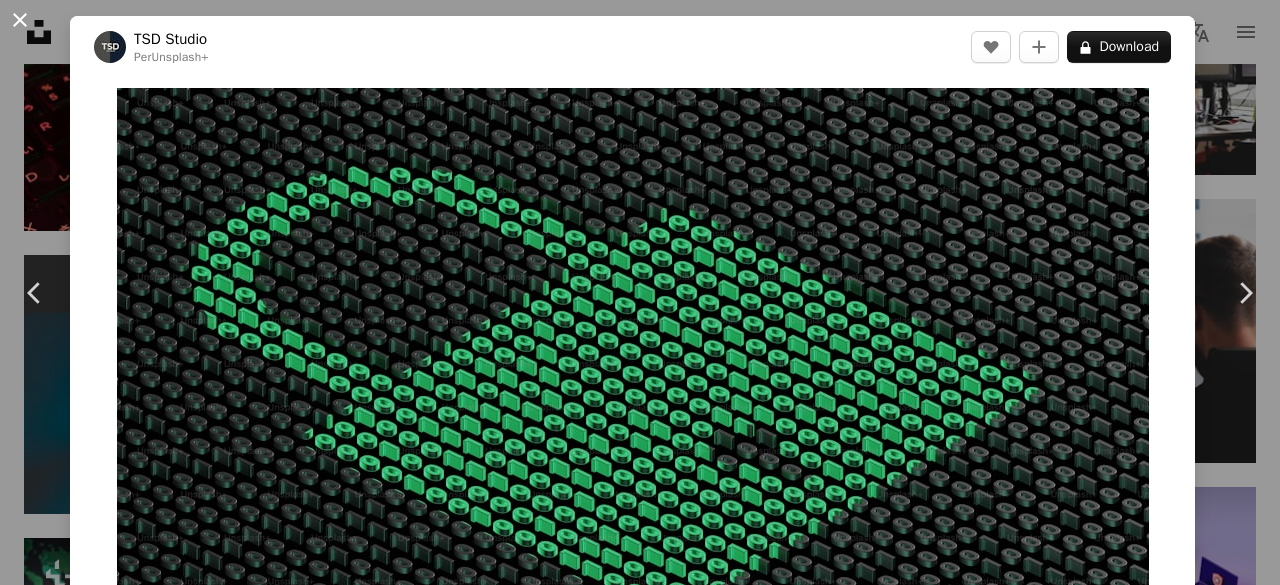click on "An X shape" at bounding box center [20, 20] 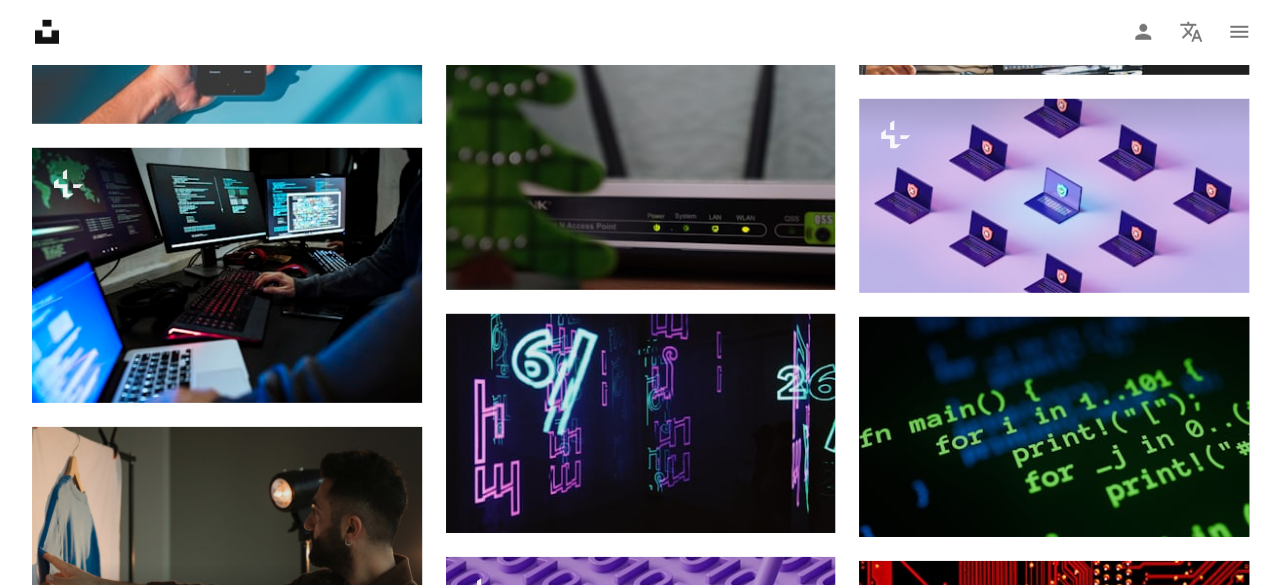 scroll, scrollTop: 3000, scrollLeft: 0, axis: vertical 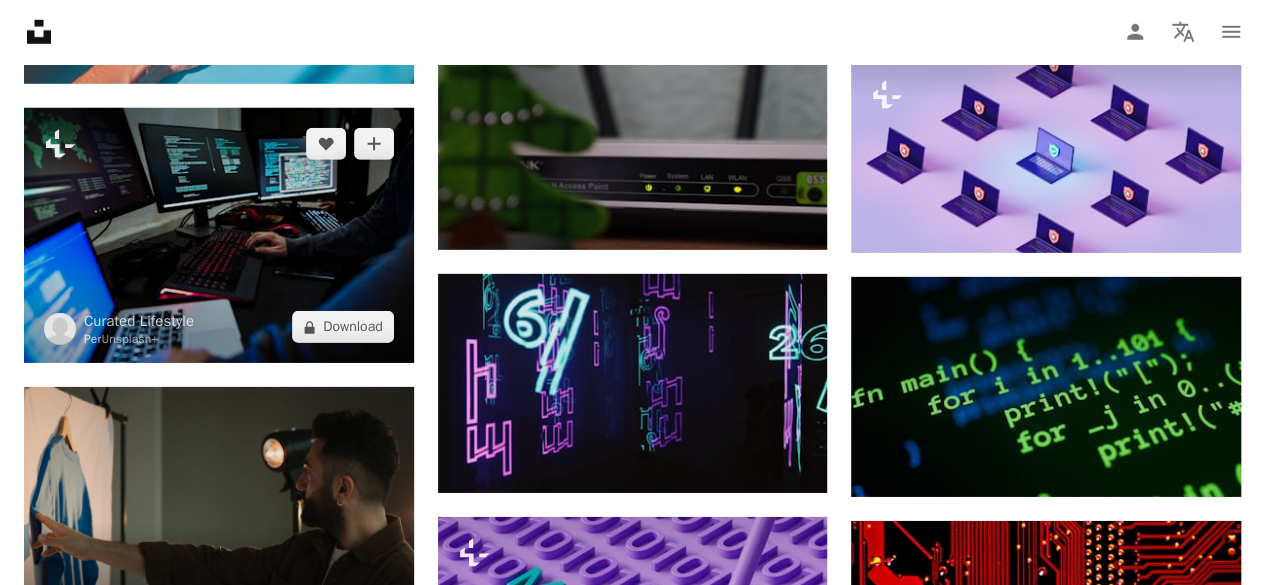 click at bounding box center (219, 235) 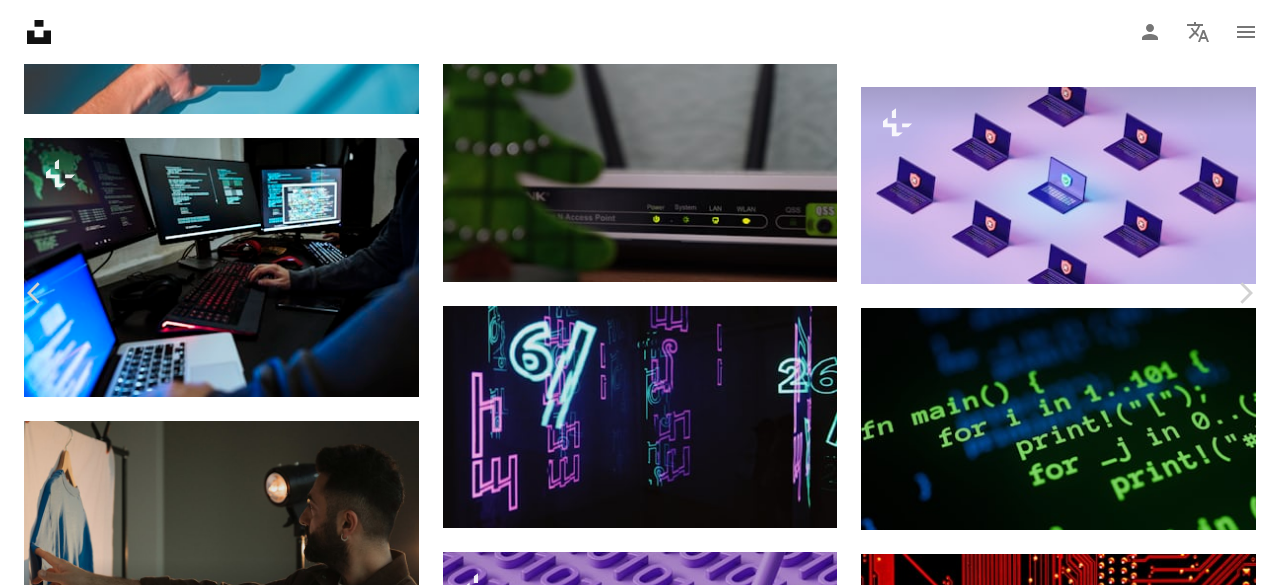 click on "A lock Download" at bounding box center (1119, 3065) 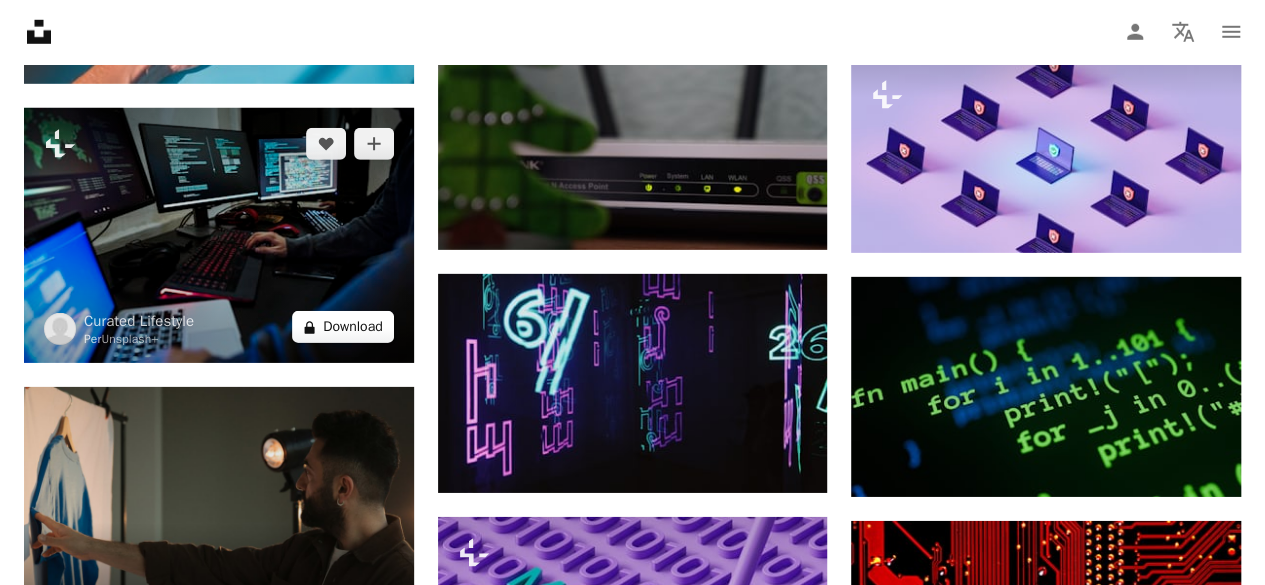 click on "A lock Download" at bounding box center [343, 327] 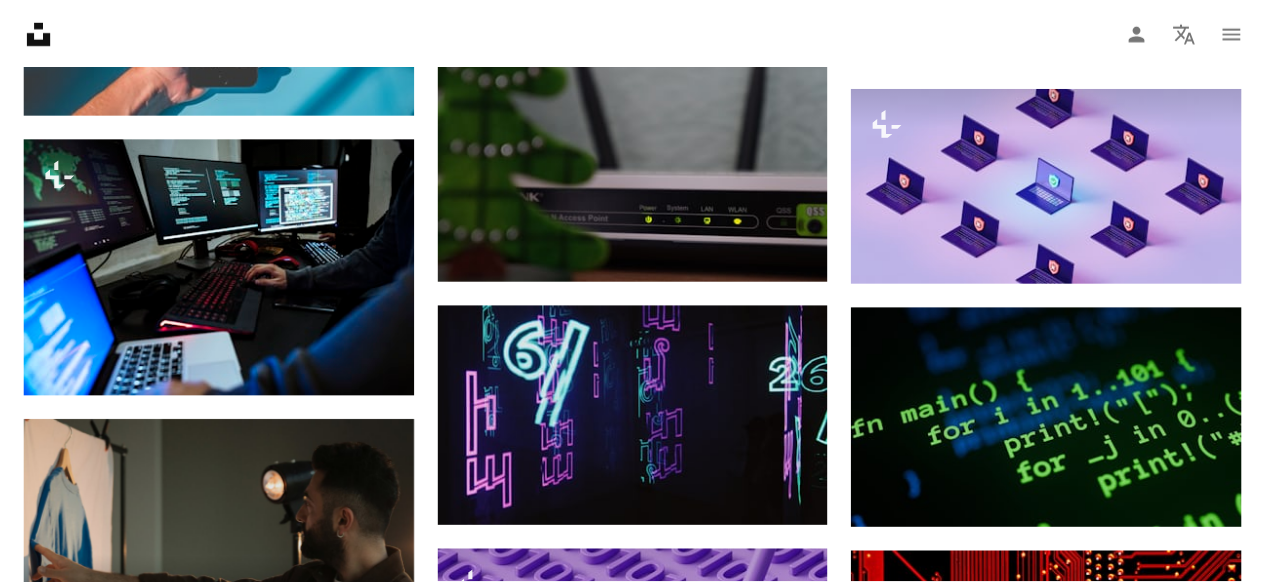 scroll, scrollTop: 54, scrollLeft: 0, axis: vertical 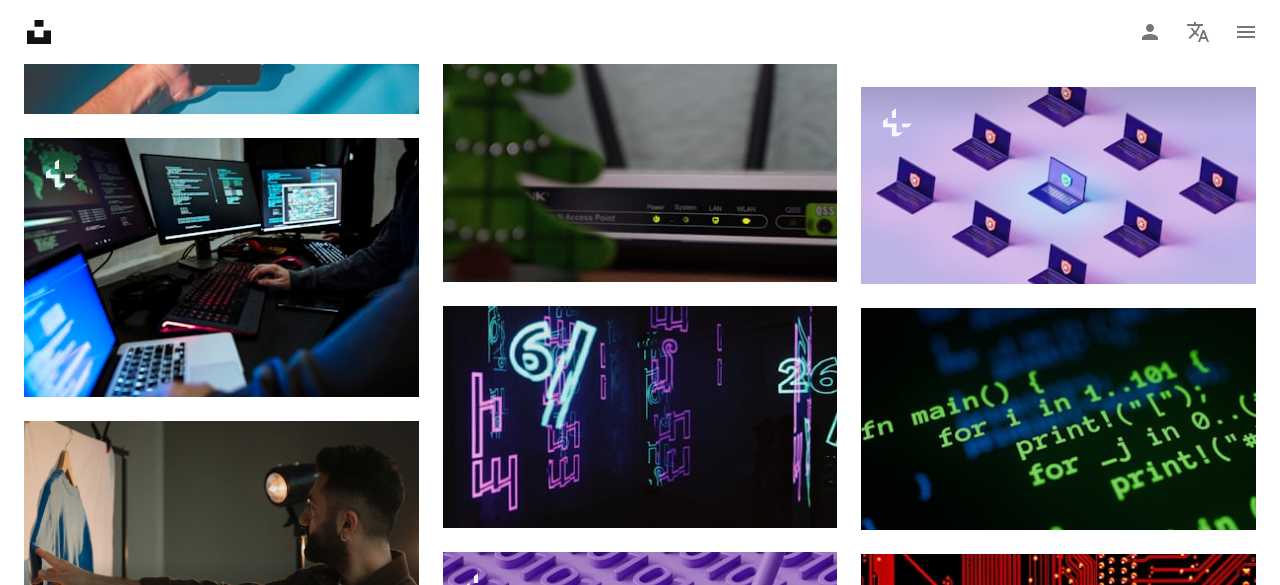 click on "An X shape Premium, ready to use images. Ottieni l’accesso illimitato. A plus sign Contenuti aggiunti mensilmente solo per gli utenti A plus sign Download royalty-free illimitati A plus sign Illustrazioni  Nuovo A plus sign Protezione legale migliorata annuale 62%  di sconto mensile 16 €   6 € EUR al mese * Attiva  Unsplash+ *Con pagamento annuale, fatturato in anticipo  72 € Più tasse applicabili. Si rinnova automaticamente. Cancella quando vuoi." at bounding box center (640, 3310) 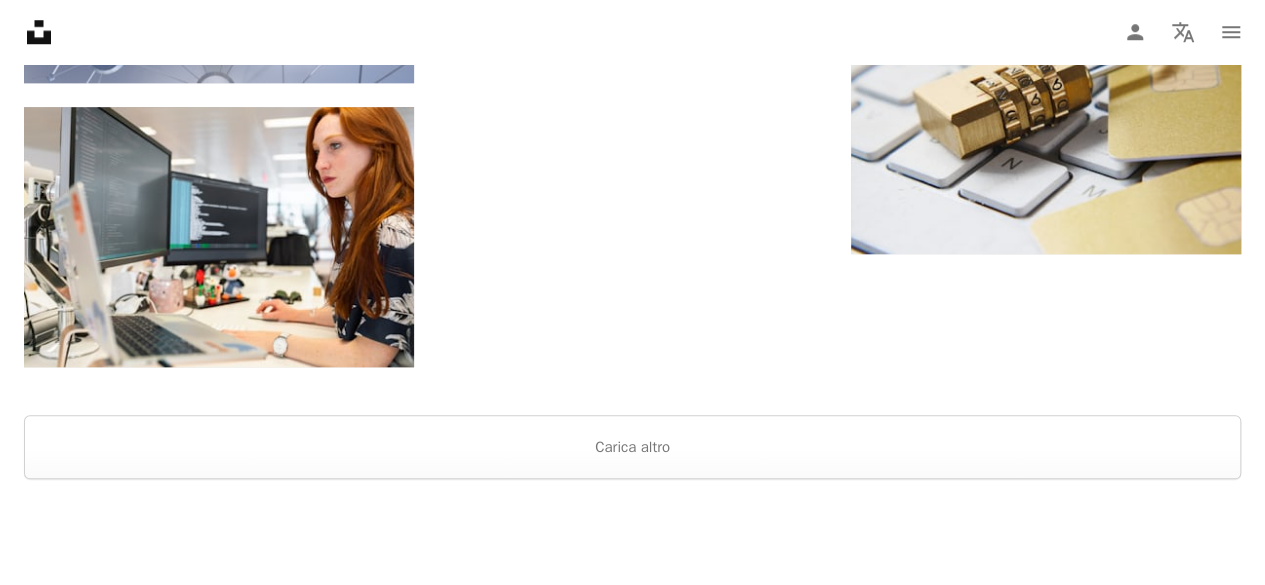 scroll, scrollTop: 5000, scrollLeft: 0, axis: vertical 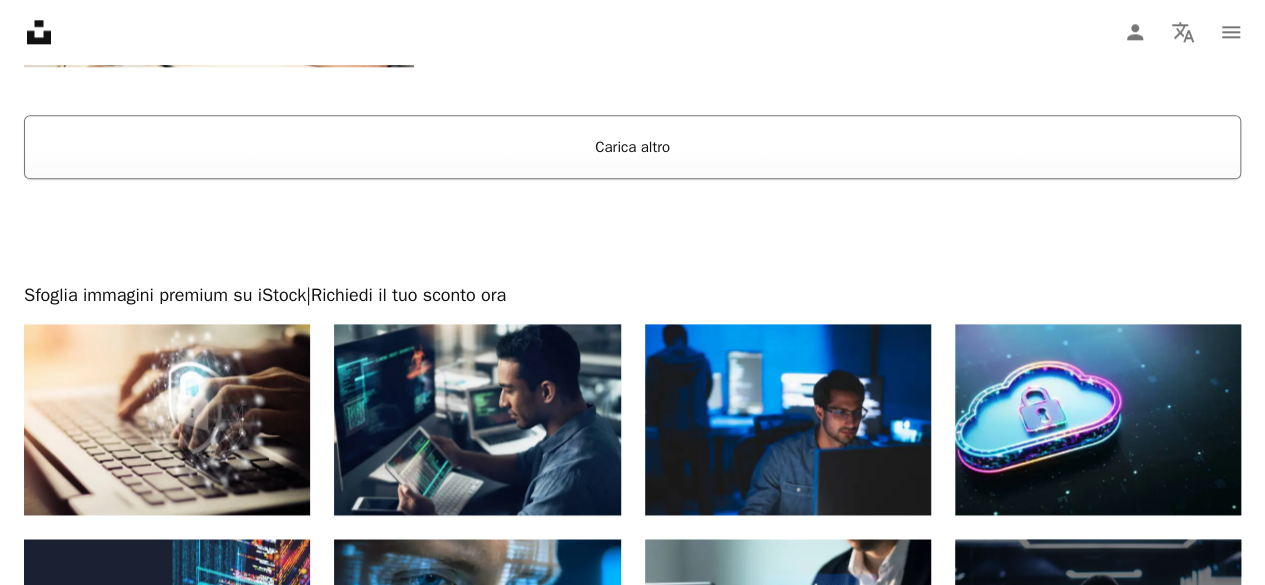 click on "Carica altro" at bounding box center [632, 147] 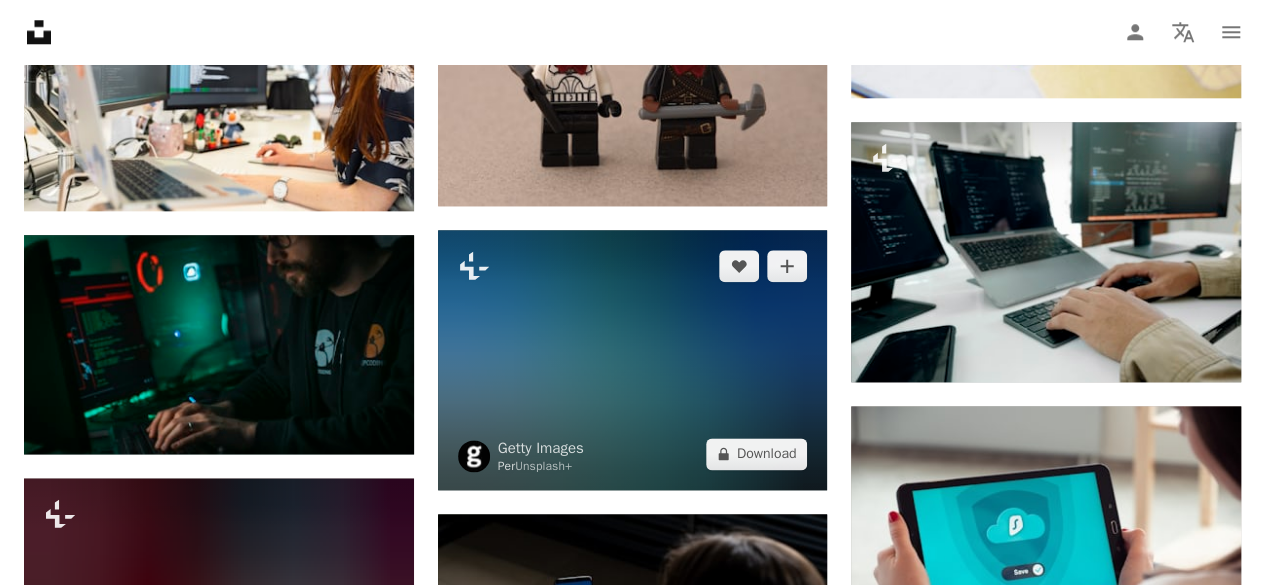scroll, scrollTop: 4900, scrollLeft: 0, axis: vertical 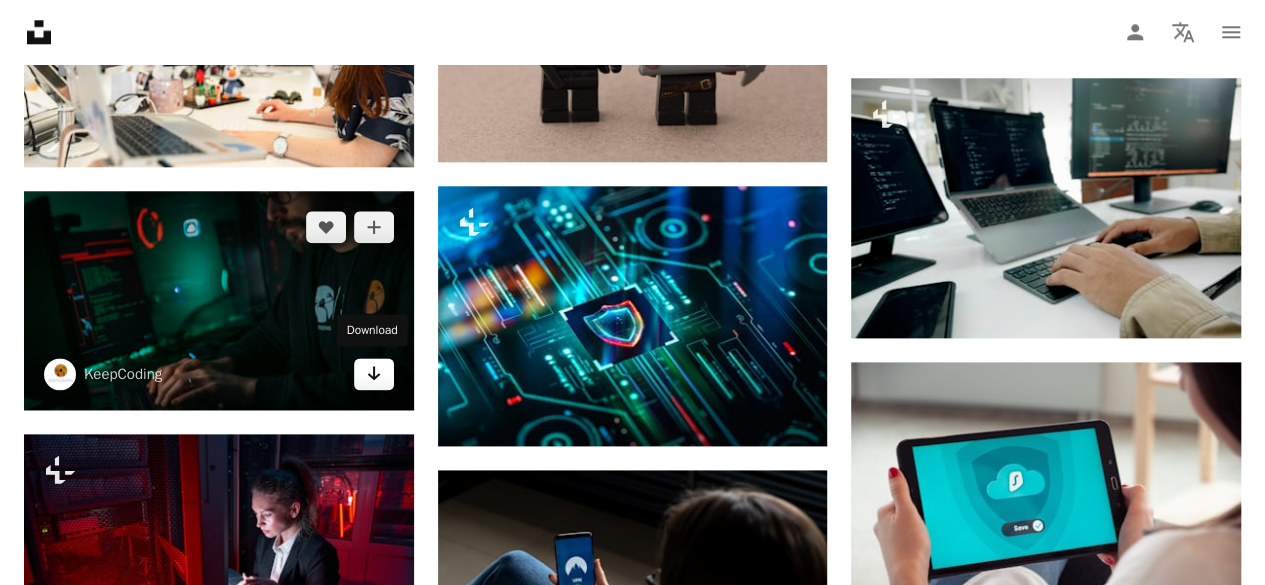 click on "Arrow pointing down" at bounding box center [374, 374] 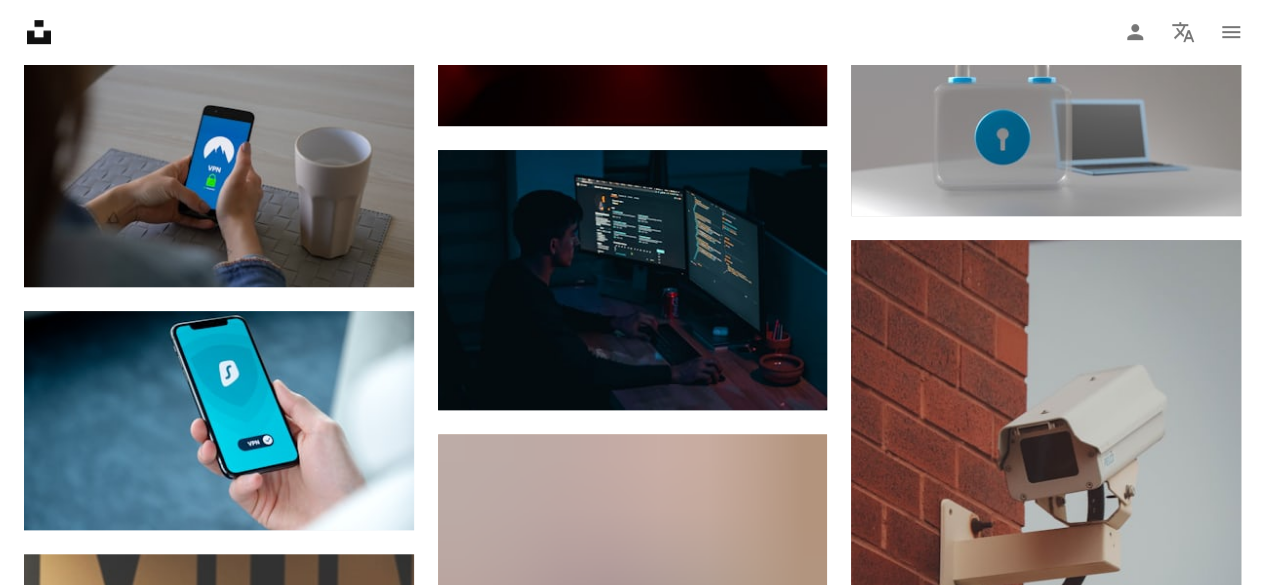 scroll, scrollTop: 8200, scrollLeft: 0, axis: vertical 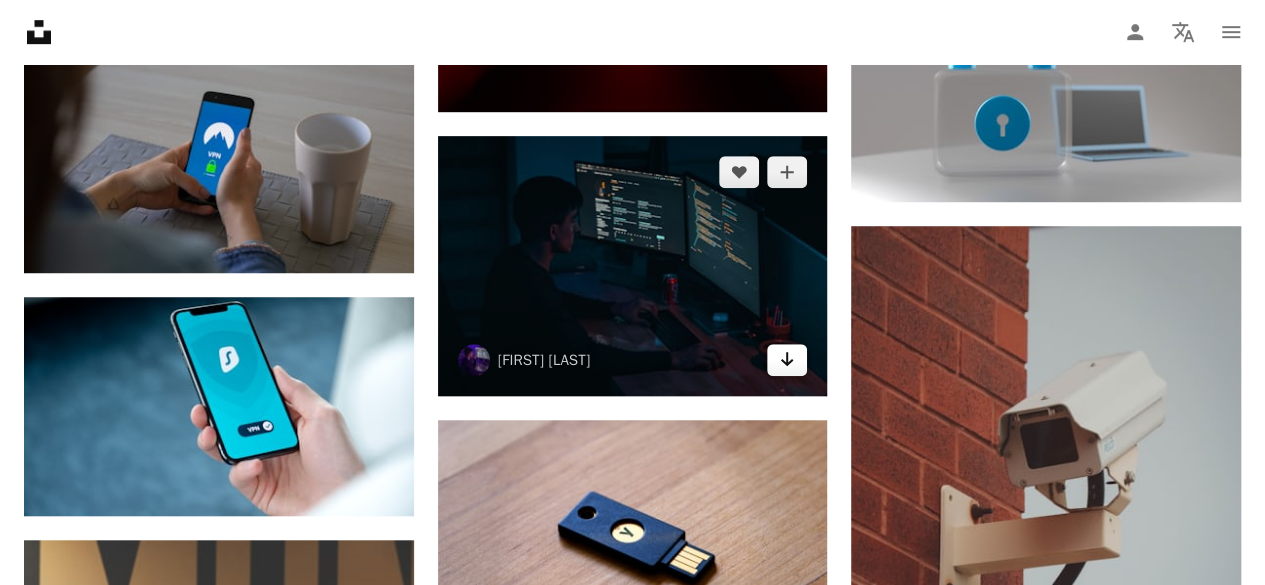 click on "Arrow pointing down" at bounding box center [787, 360] 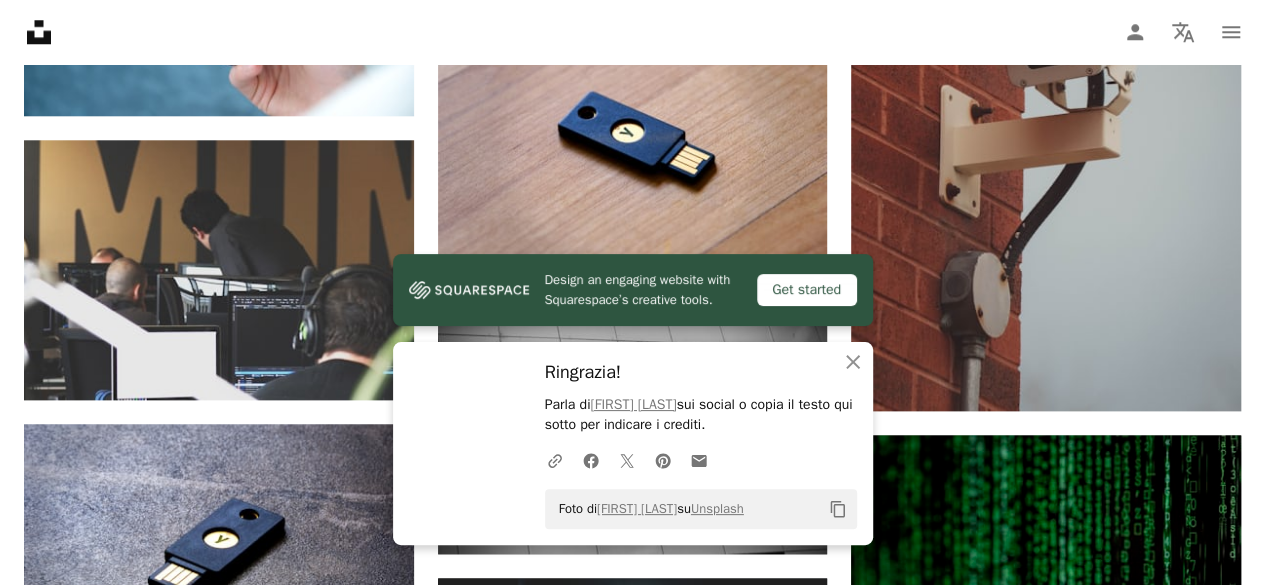 scroll, scrollTop: 8800, scrollLeft: 0, axis: vertical 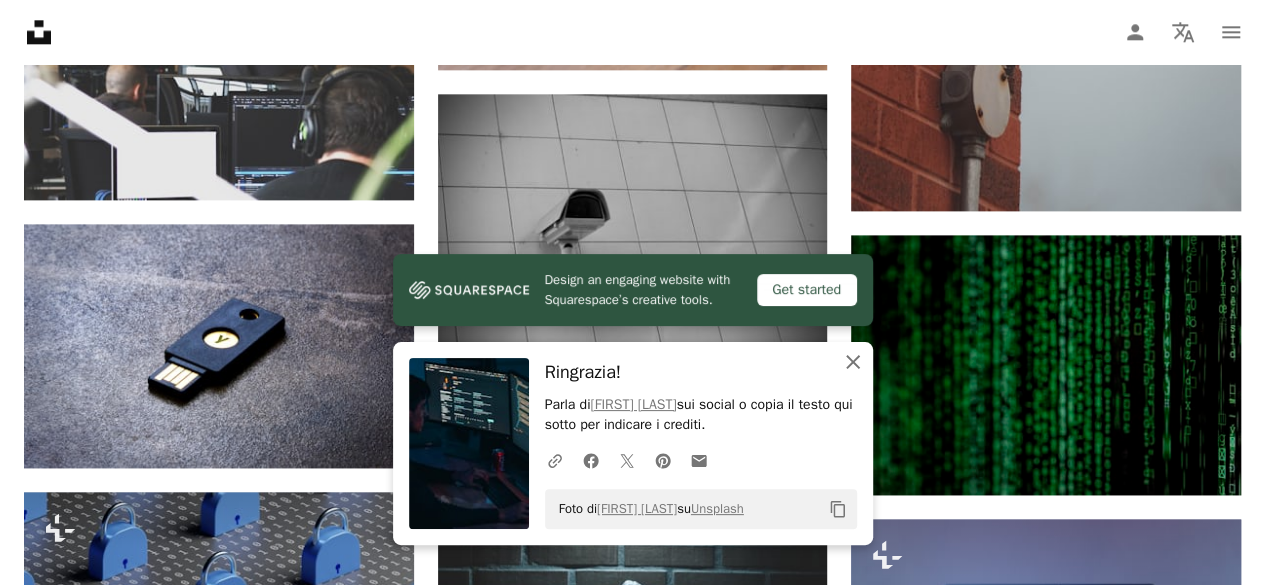 click on "An X shape" 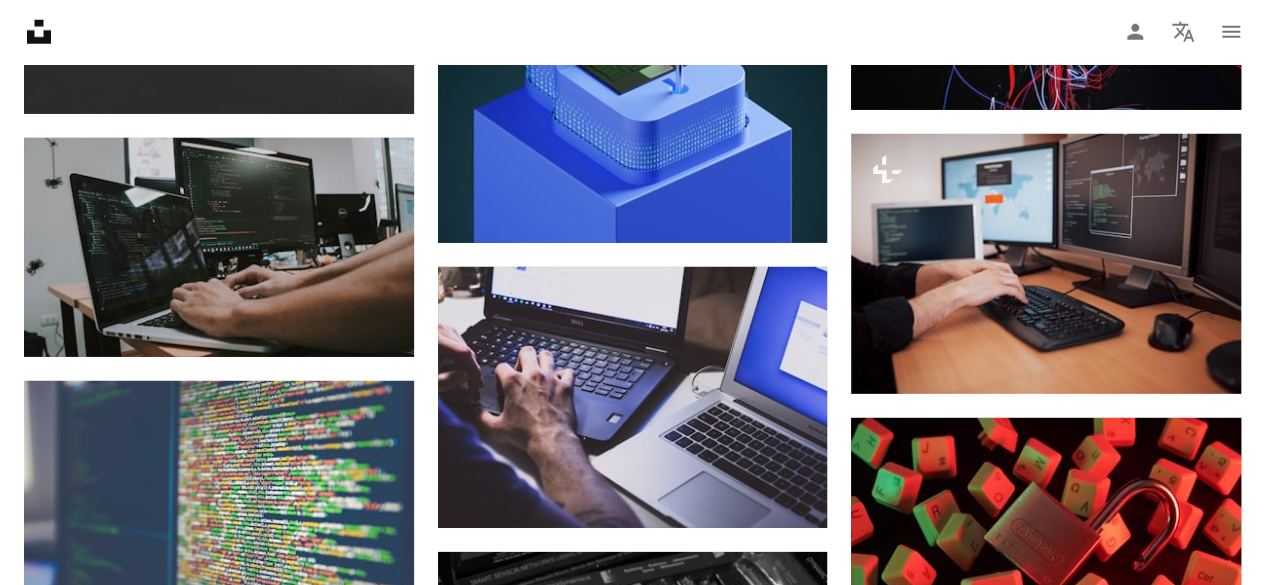 scroll, scrollTop: 10200, scrollLeft: 0, axis: vertical 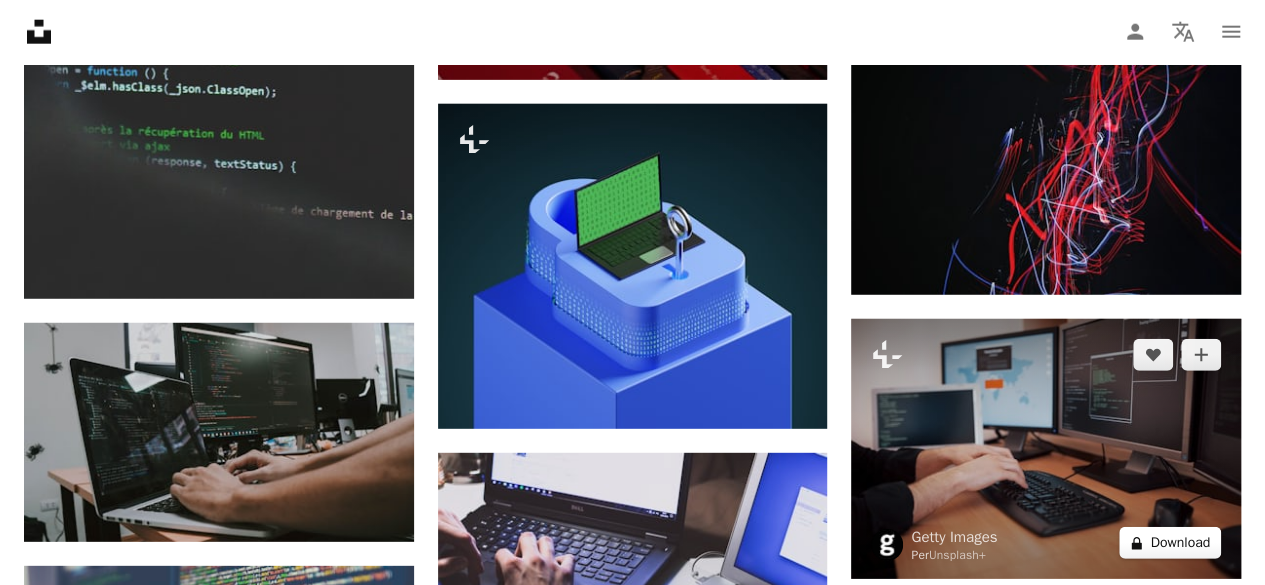 click on "A lock Download" at bounding box center (1170, 543) 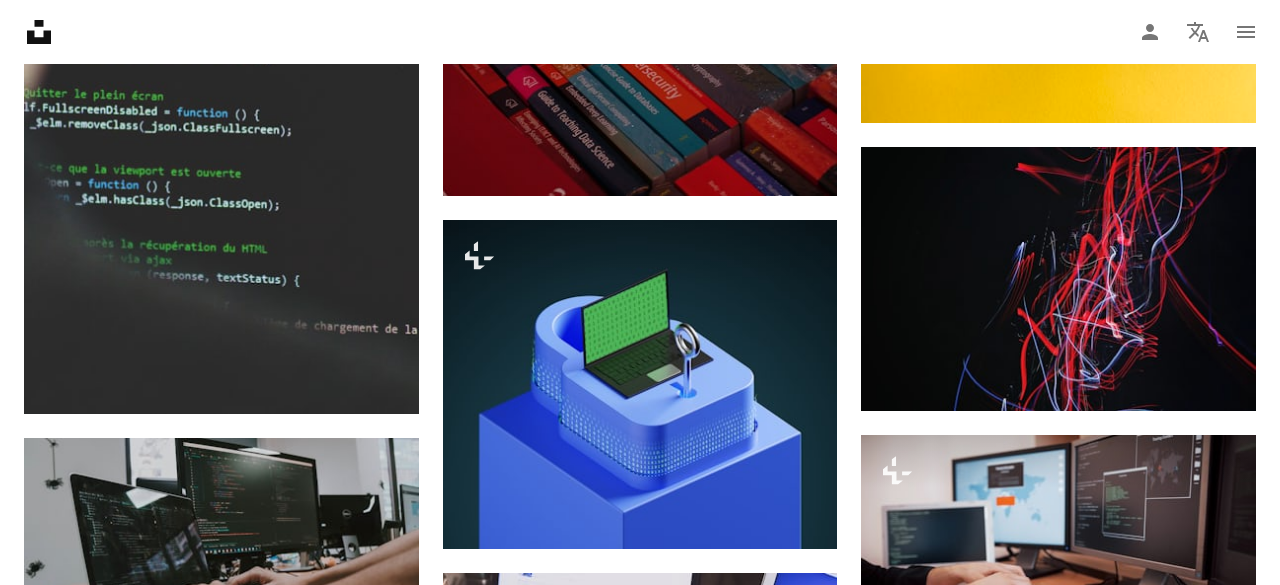 click on "An X shape Premium, ready to use images. Ottieni l’accesso illimitato. A plus sign Contenuti aggiunti mensilmente solo per gli utenti A plus sign Download royalty-free illimitati A plus sign Illustrazioni  Nuovo A plus sign Protezione legale migliorata annuale 62%  di sconto mensile 16 €   6 € EUR al mese * Attiva  Unsplash+ *Con pagamento annuale, fatturato in anticipo  72 € Più tasse applicabili. Si rinnova automaticamente. Cancella quando vuoi." at bounding box center (640, 4882) 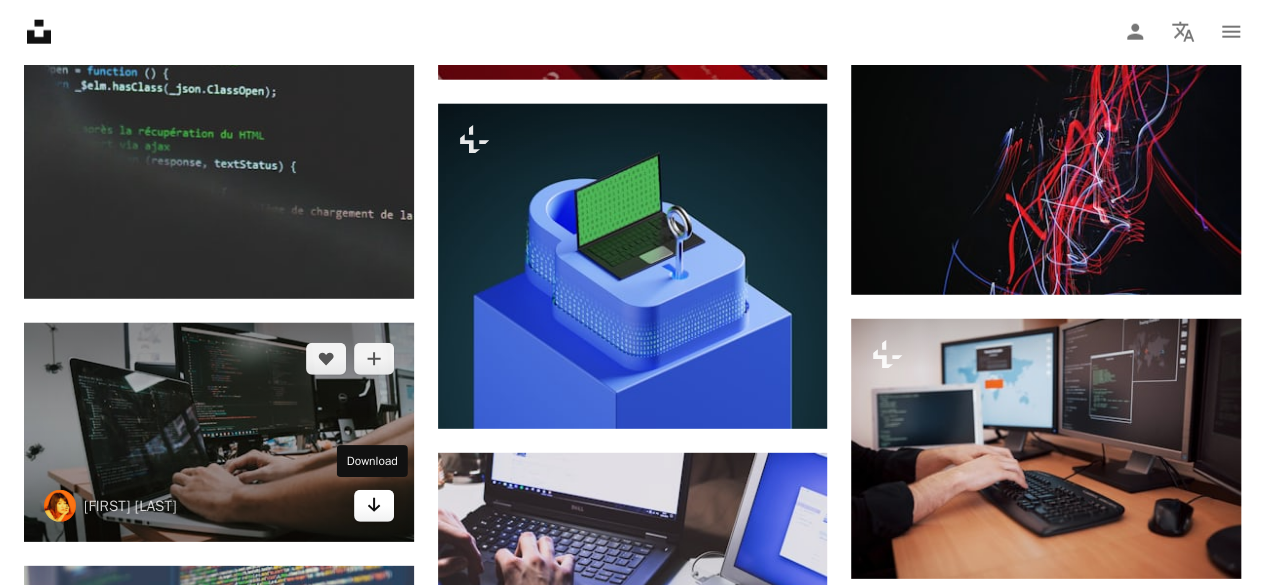 click on "Arrow pointing down" at bounding box center [374, 506] 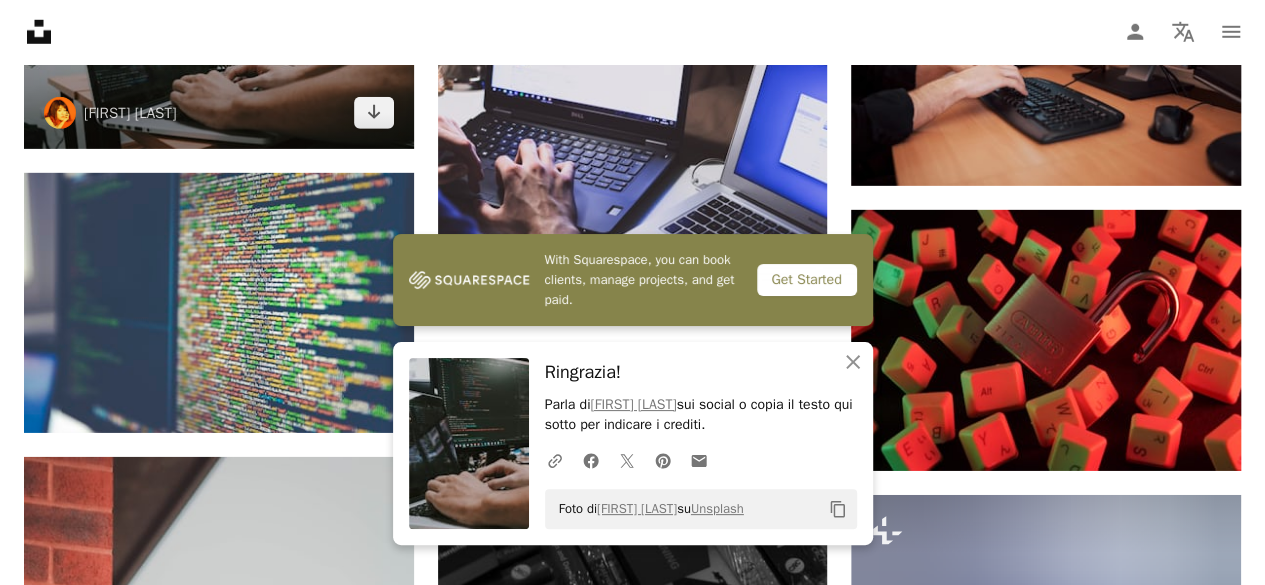 scroll, scrollTop: 10600, scrollLeft: 0, axis: vertical 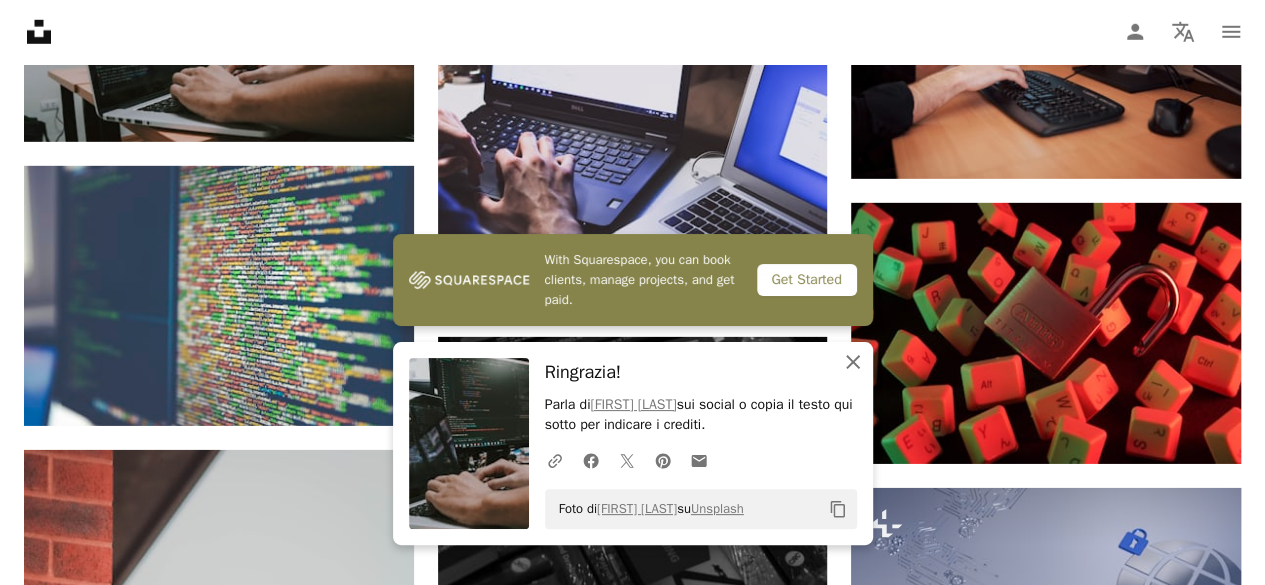 click on "An X shape" 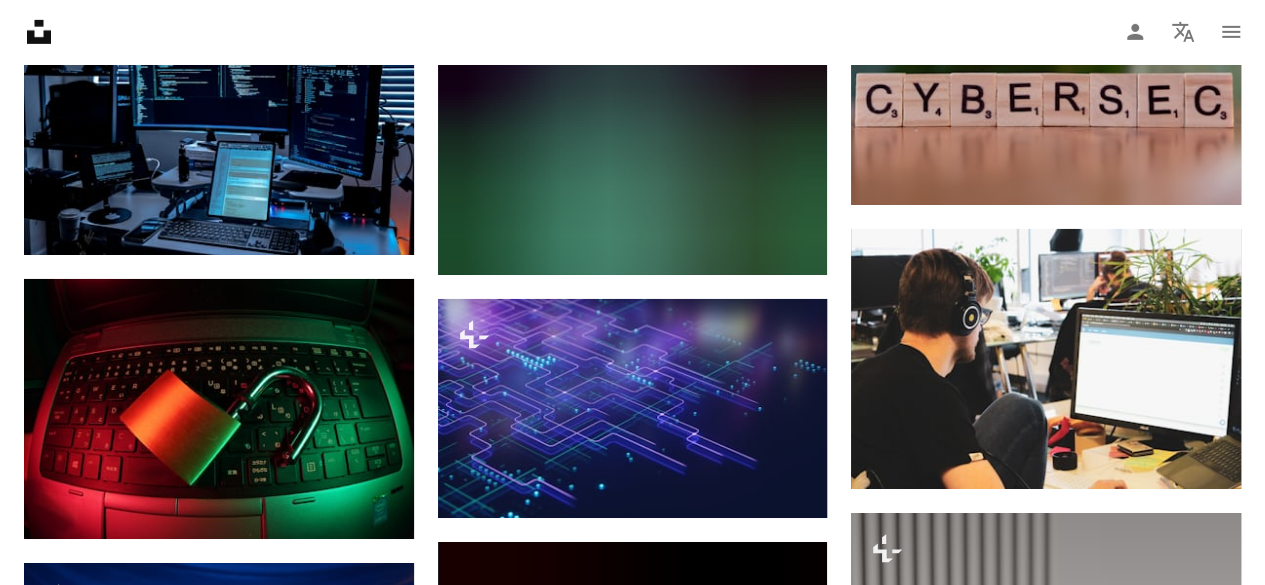 scroll, scrollTop: 14800, scrollLeft: 0, axis: vertical 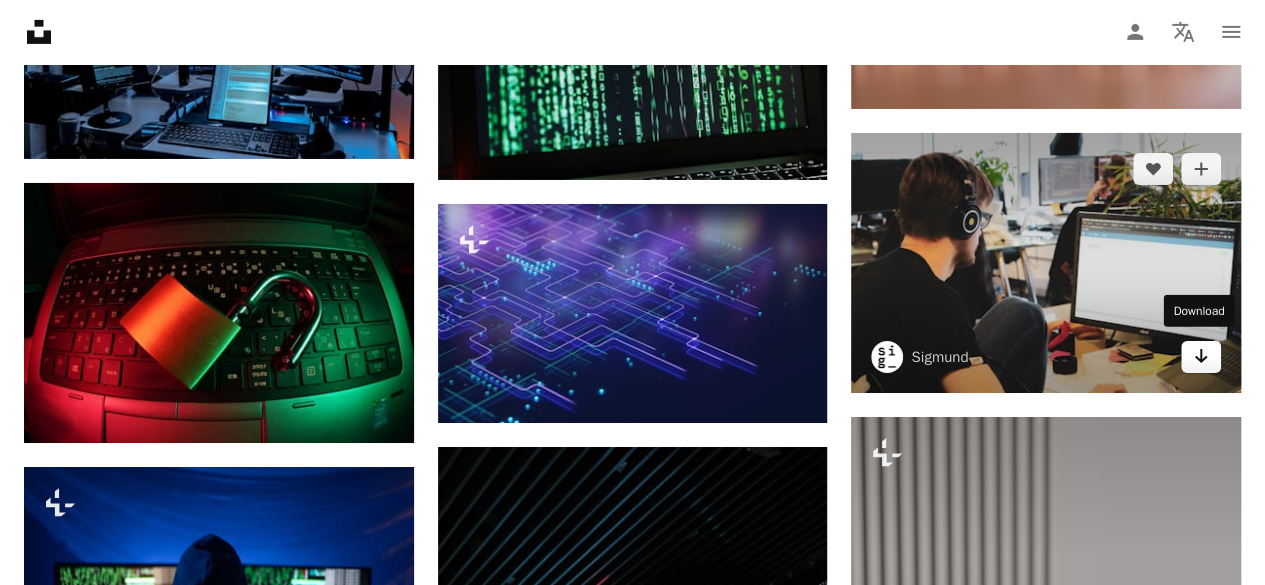 click 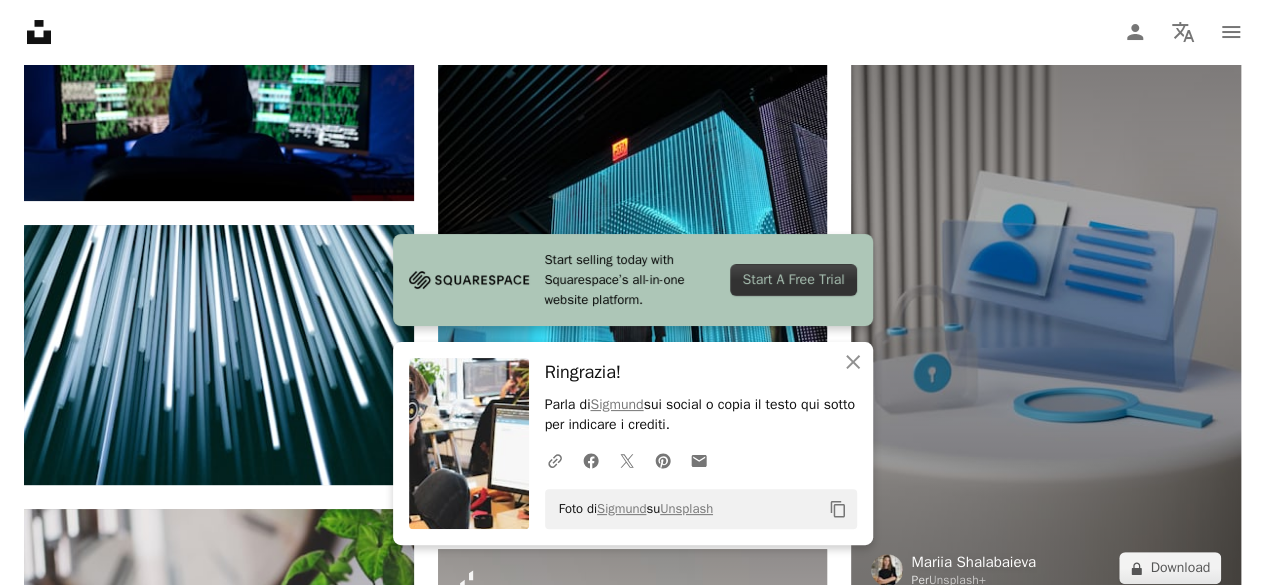 scroll, scrollTop: 15500, scrollLeft: 0, axis: vertical 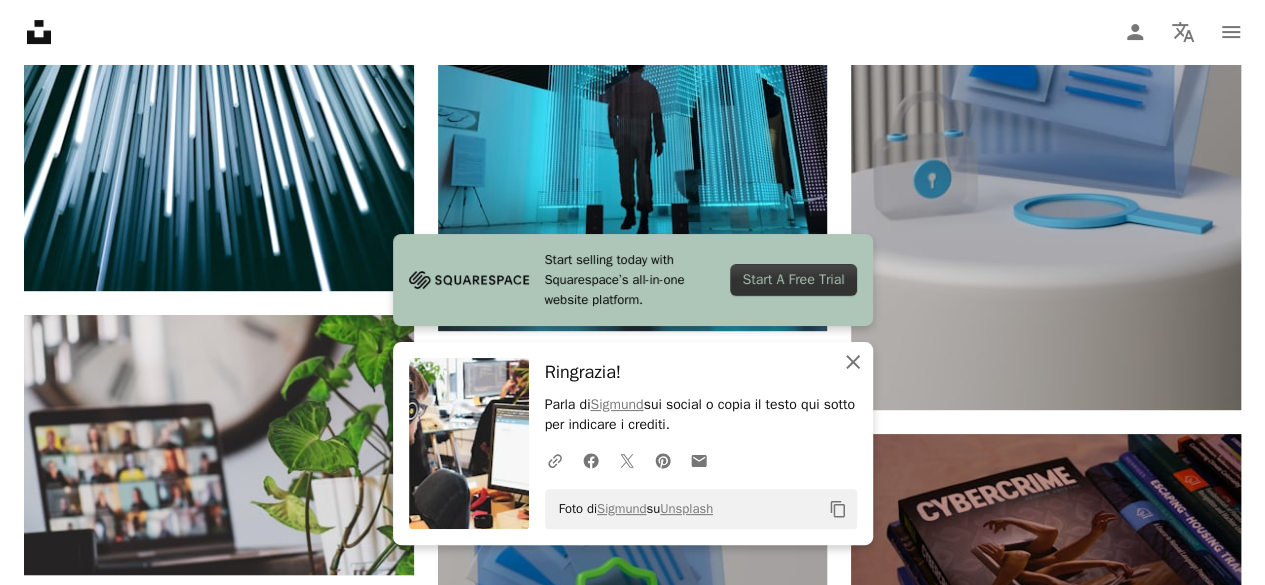 click on "An X shape" 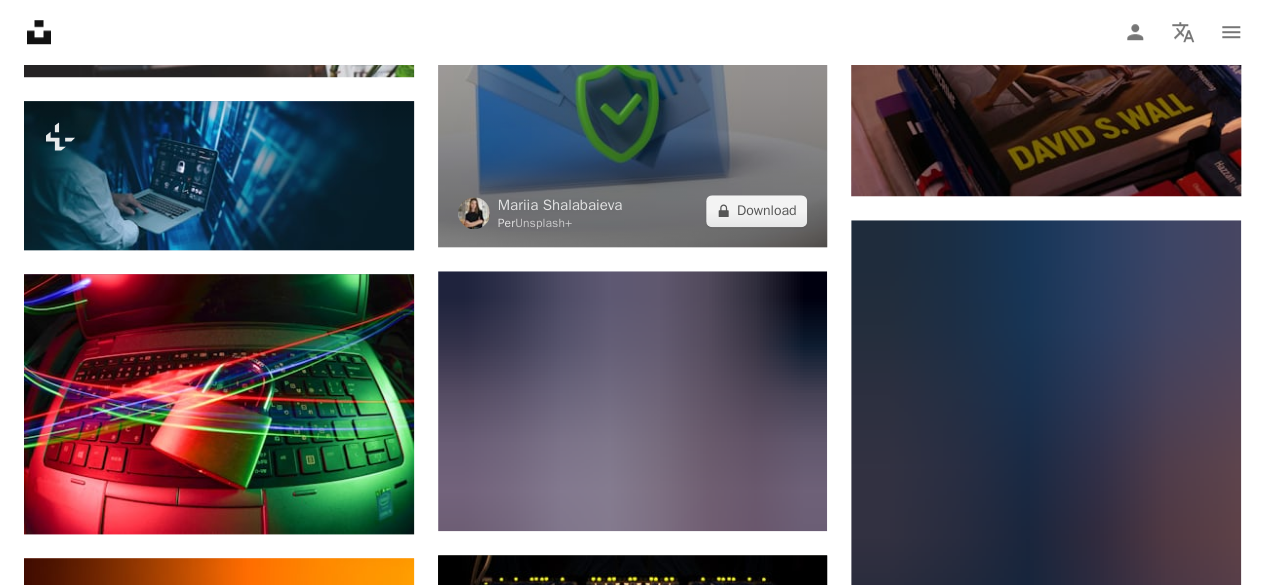 scroll, scrollTop: 16000, scrollLeft: 0, axis: vertical 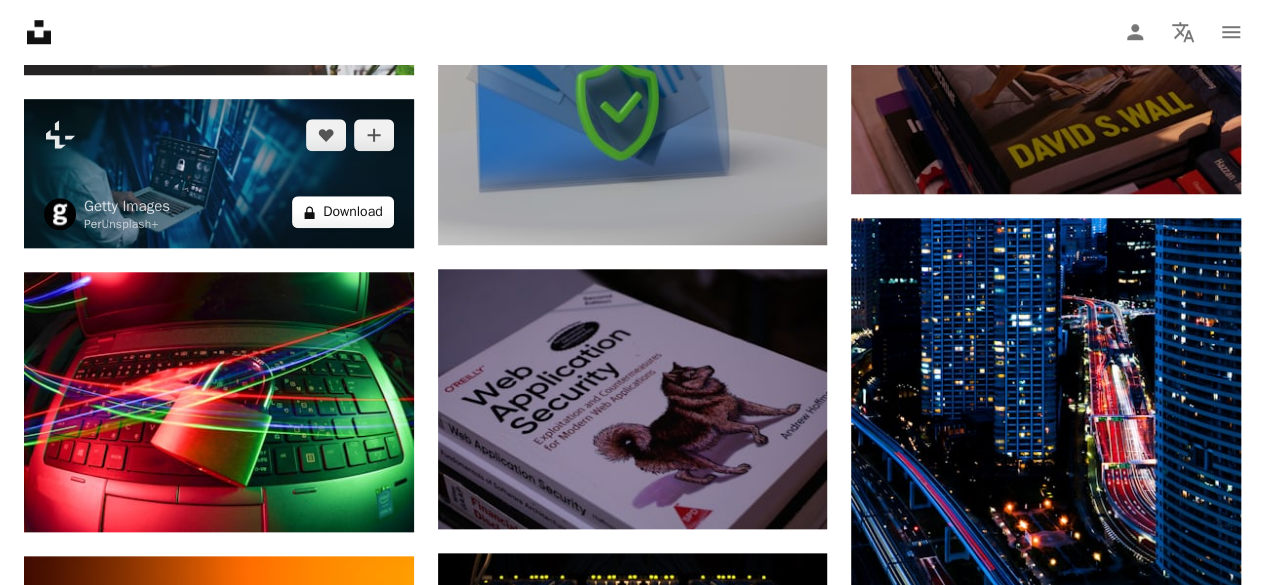 click on "A lock Download" at bounding box center (343, 212) 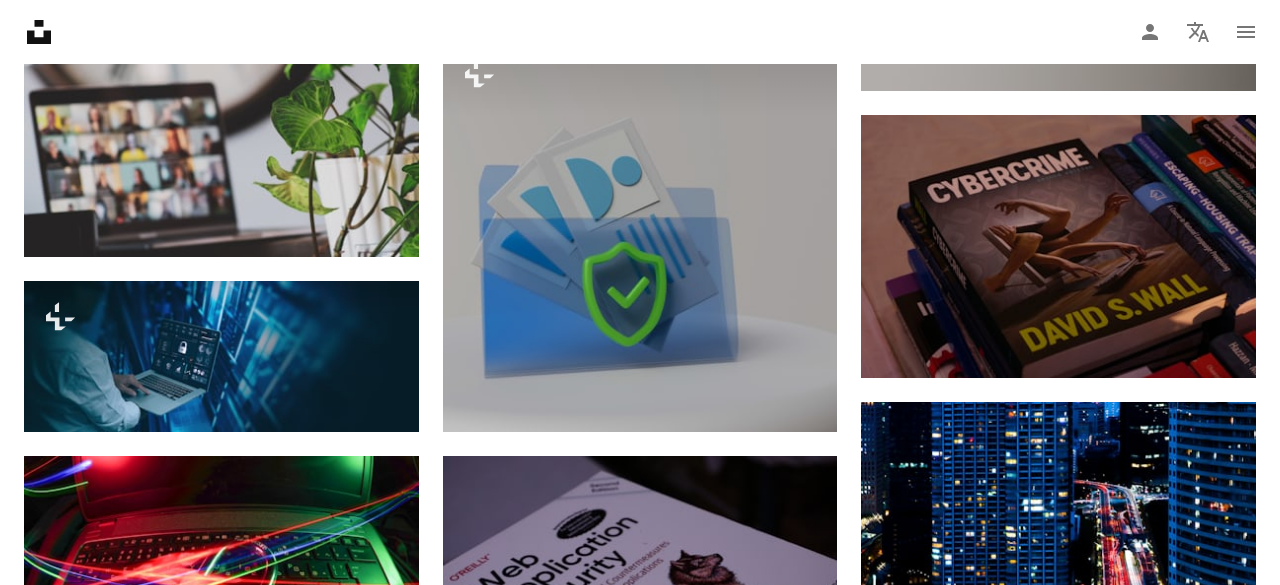 click on "An X shape Premium, ready to use images. Ottieni l’accesso illimitato. A plus sign Contenuti aggiunti mensilmente solo per gli utenti A plus sign Download royalty-free illimitati A plus sign Illustrazioni  Nuovo A plus sign Protezione legale migliorata annuale 62%  di sconto mensile 16 €   6 € EUR al mese * Attiva  Unsplash+ *Con pagamento annuale, fatturato in anticipo  72 € Più tasse applicabili. Si rinnova automaticamente. Cancella quando vuoi." at bounding box center [640, 3195] 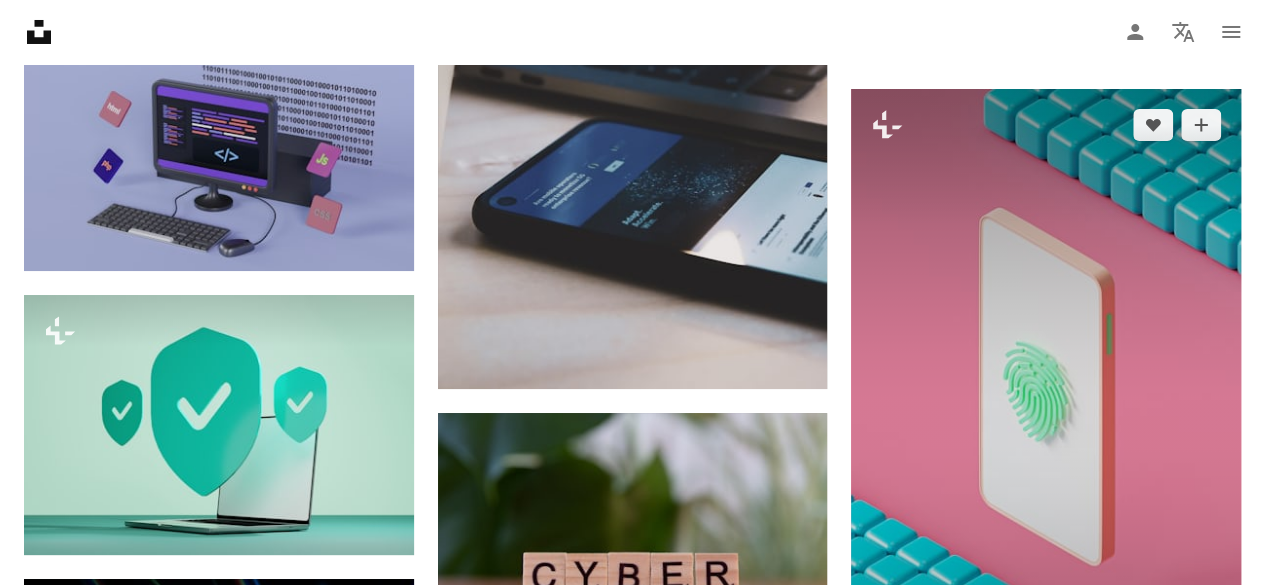 scroll, scrollTop: 19000, scrollLeft: 0, axis: vertical 